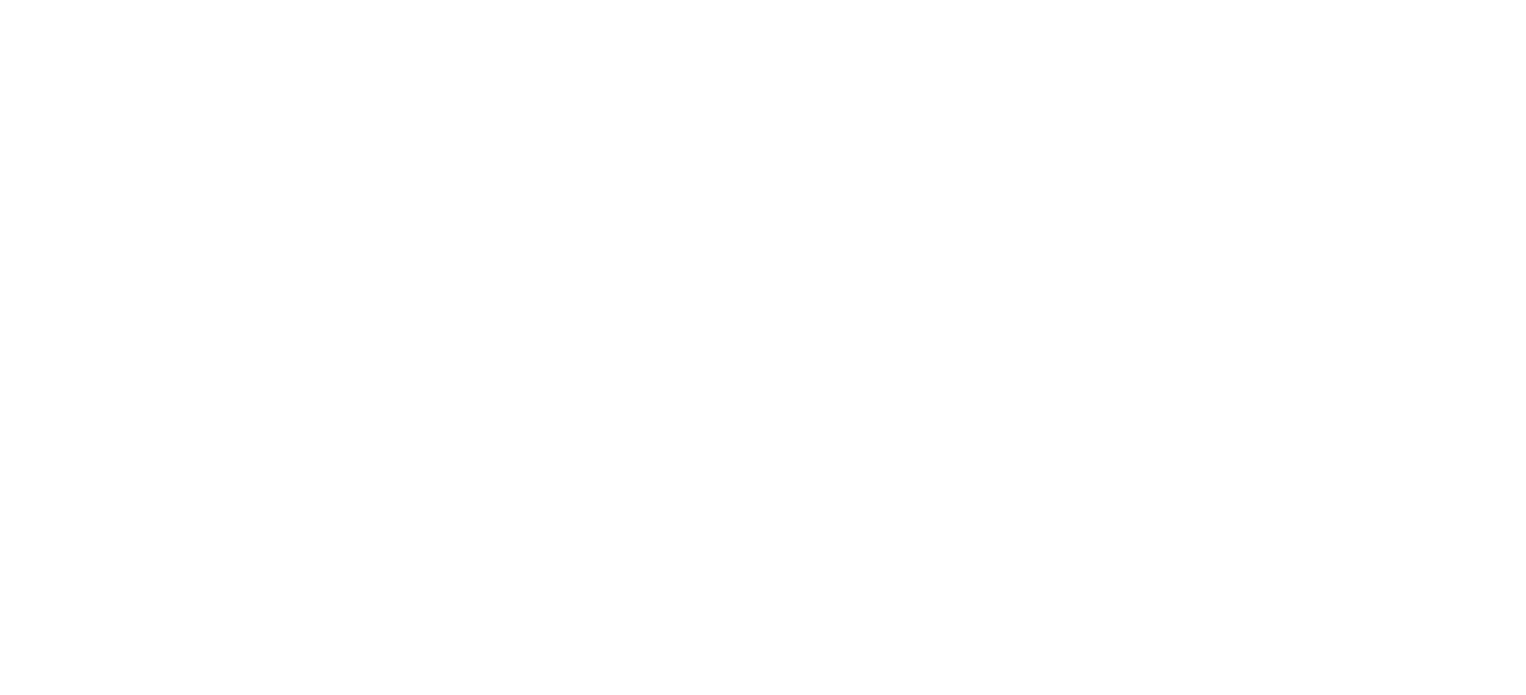 scroll, scrollTop: 0, scrollLeft: 0, axis: both 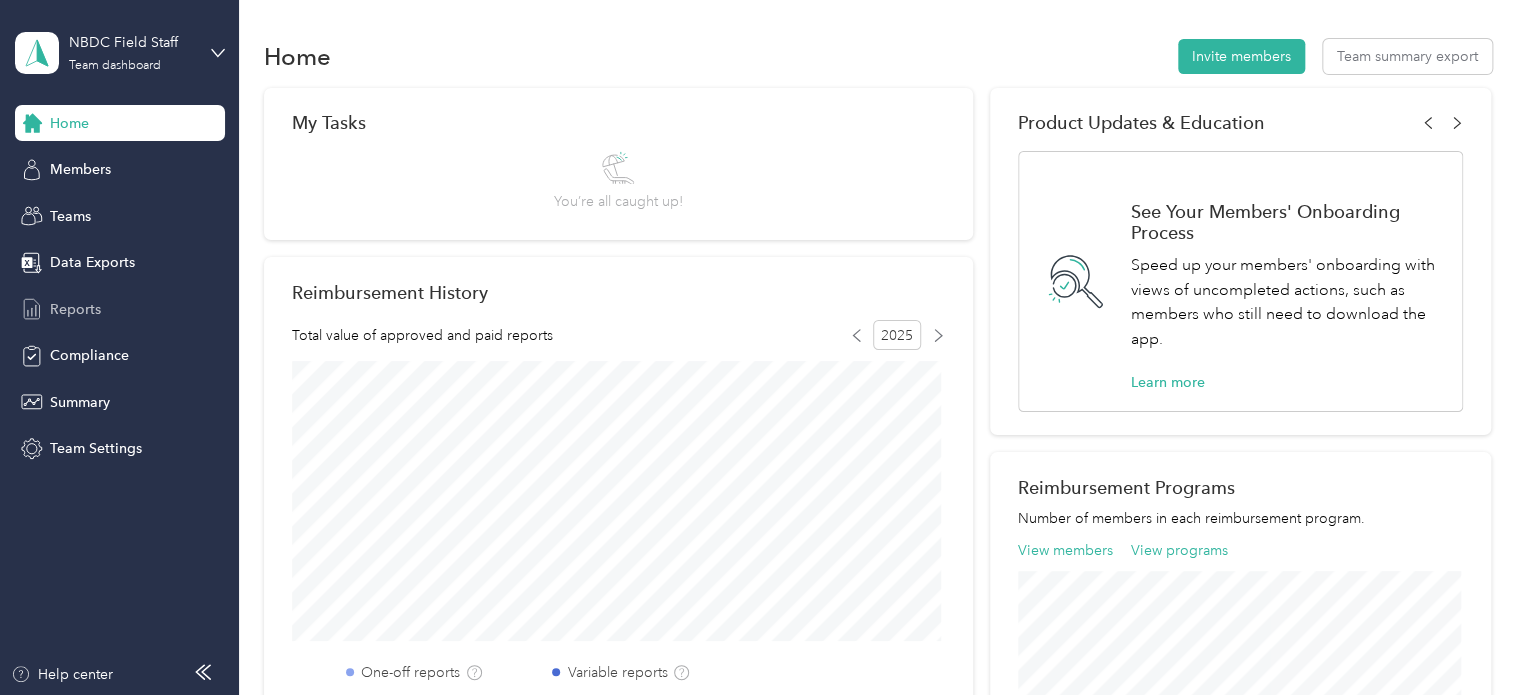 click on "Reports" at bounding box center [75, 309] 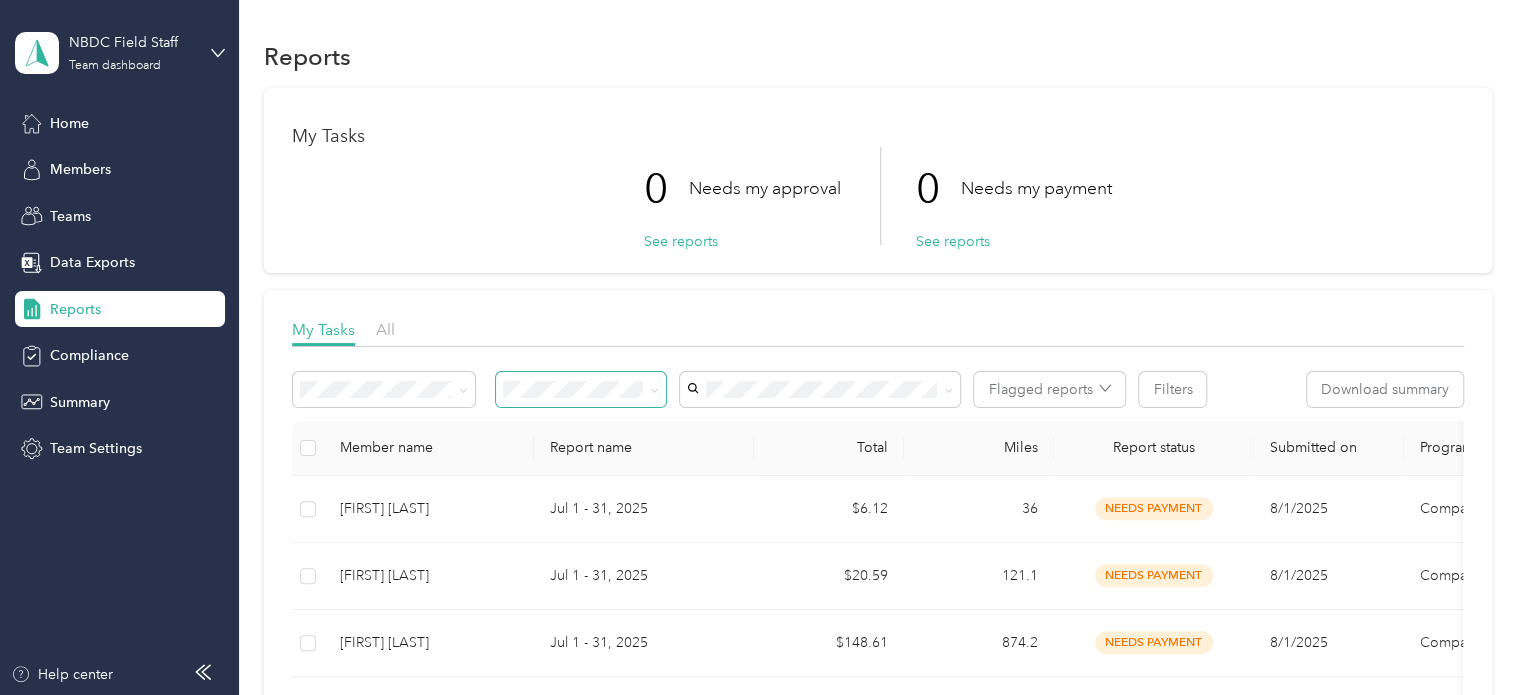 click 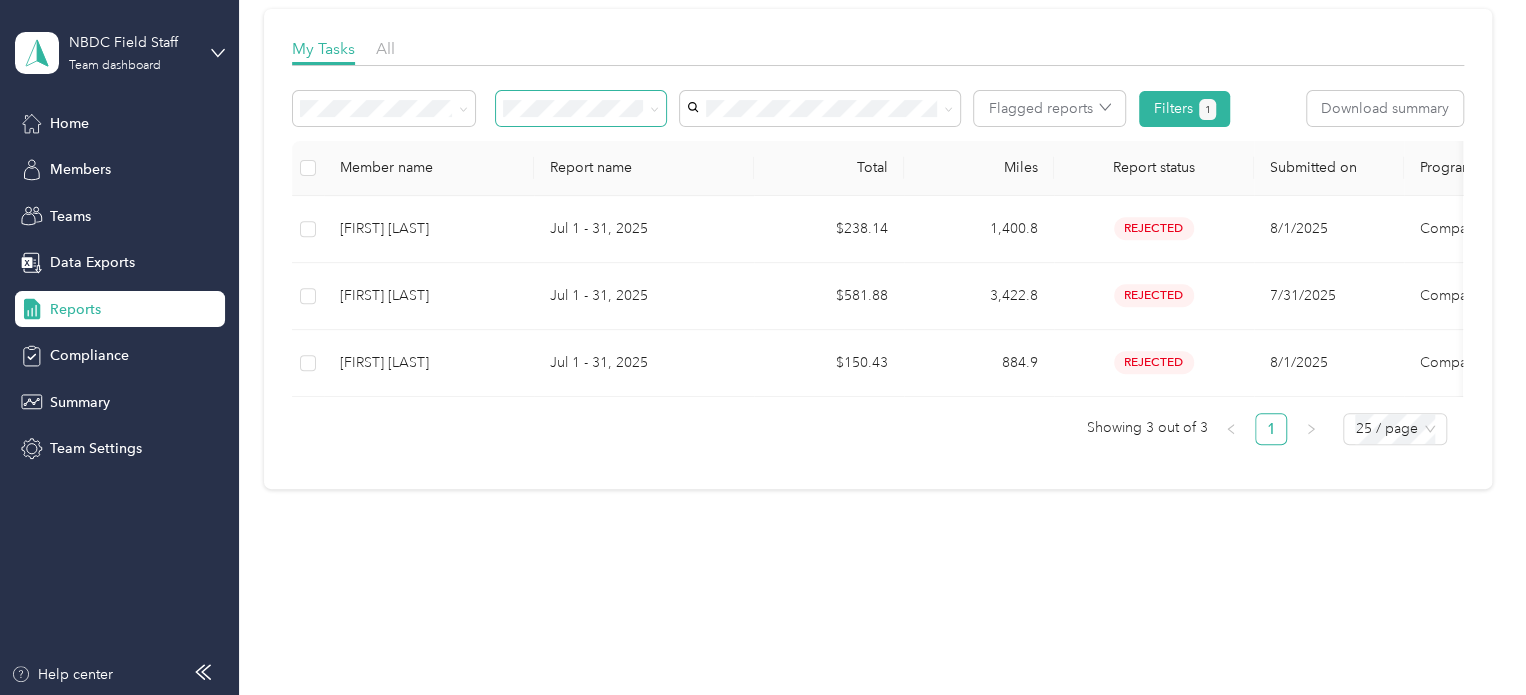 scroll, scrollTop: 295, scrollLeft: 0, axis: vertical 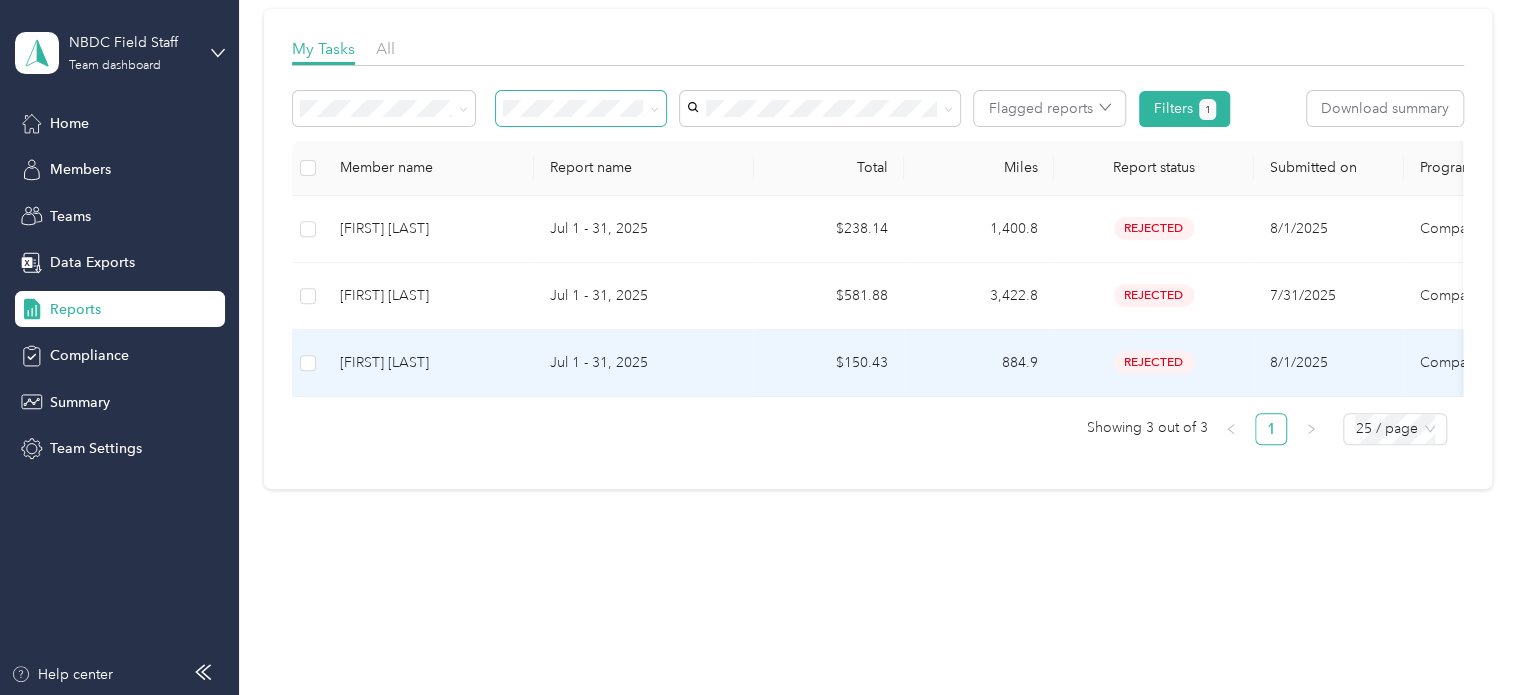 click on "rejected" at bounding box center (1154, 362) 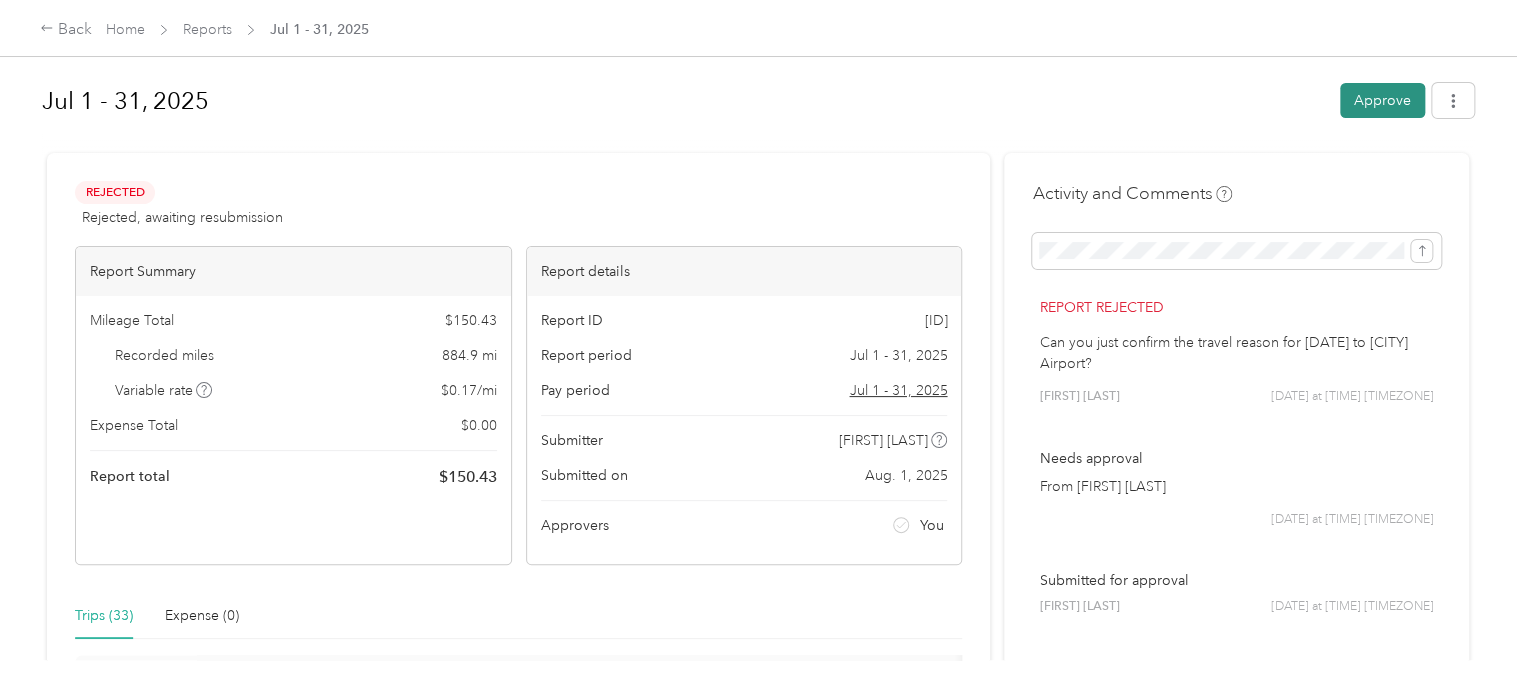 click on "Approve" at bounding box center [1382, 100] 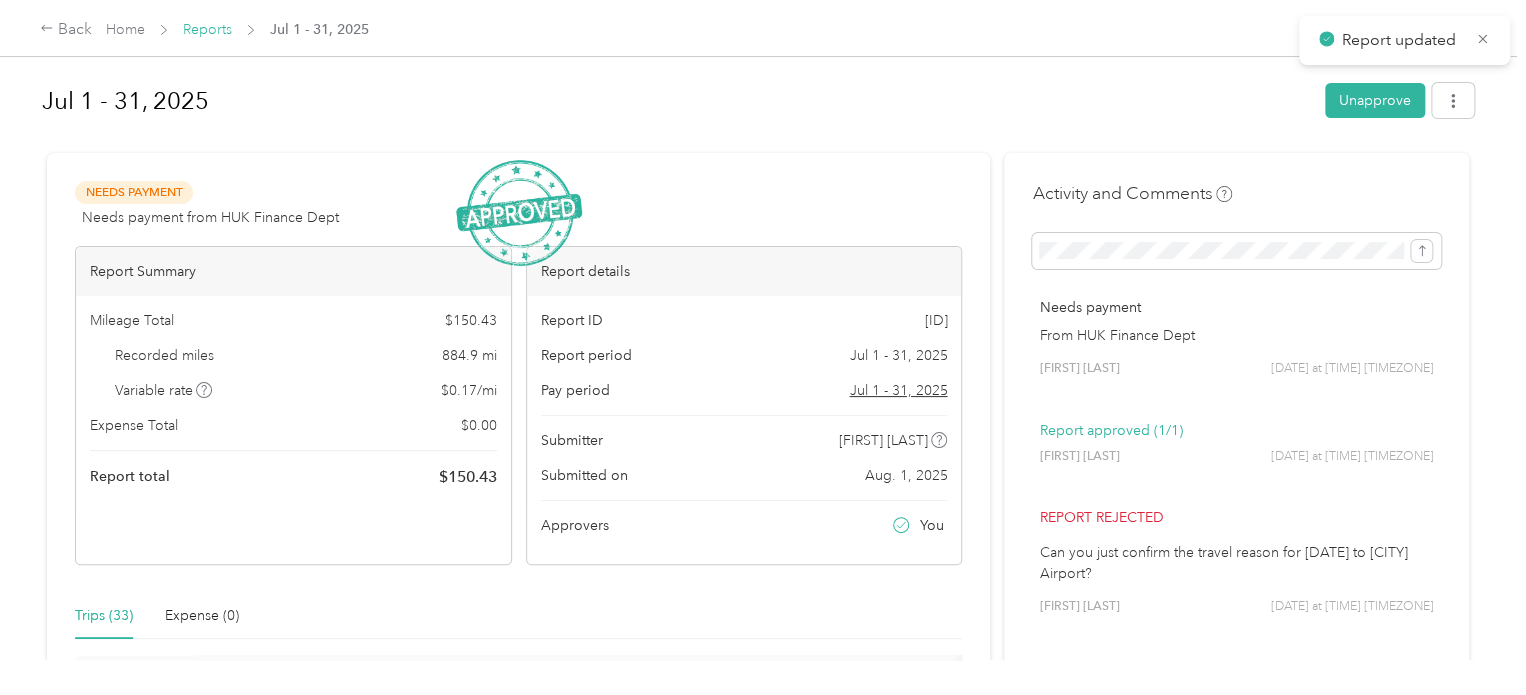 click on "Reports" at bounding box center (207, 29) 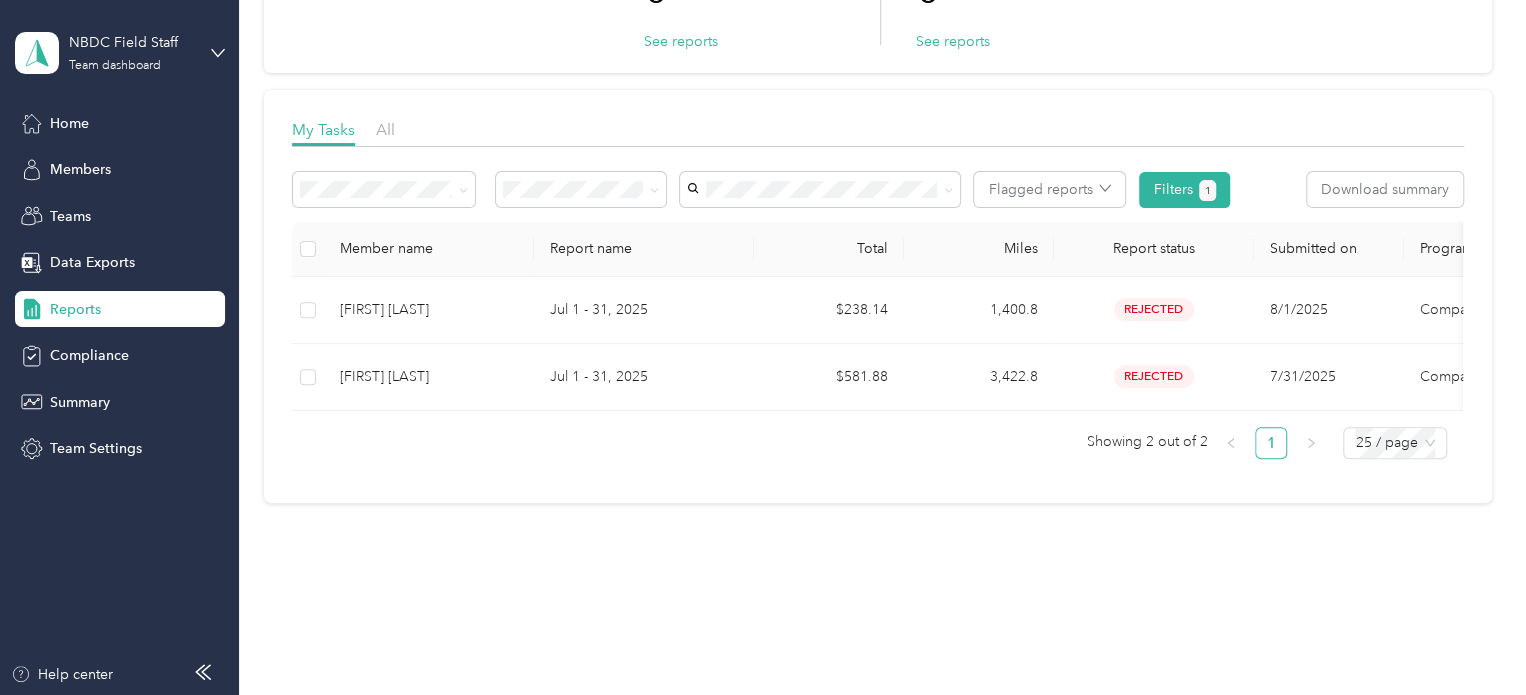 scroll, scrollTop: 0, scrollLeft: 0, axis: both 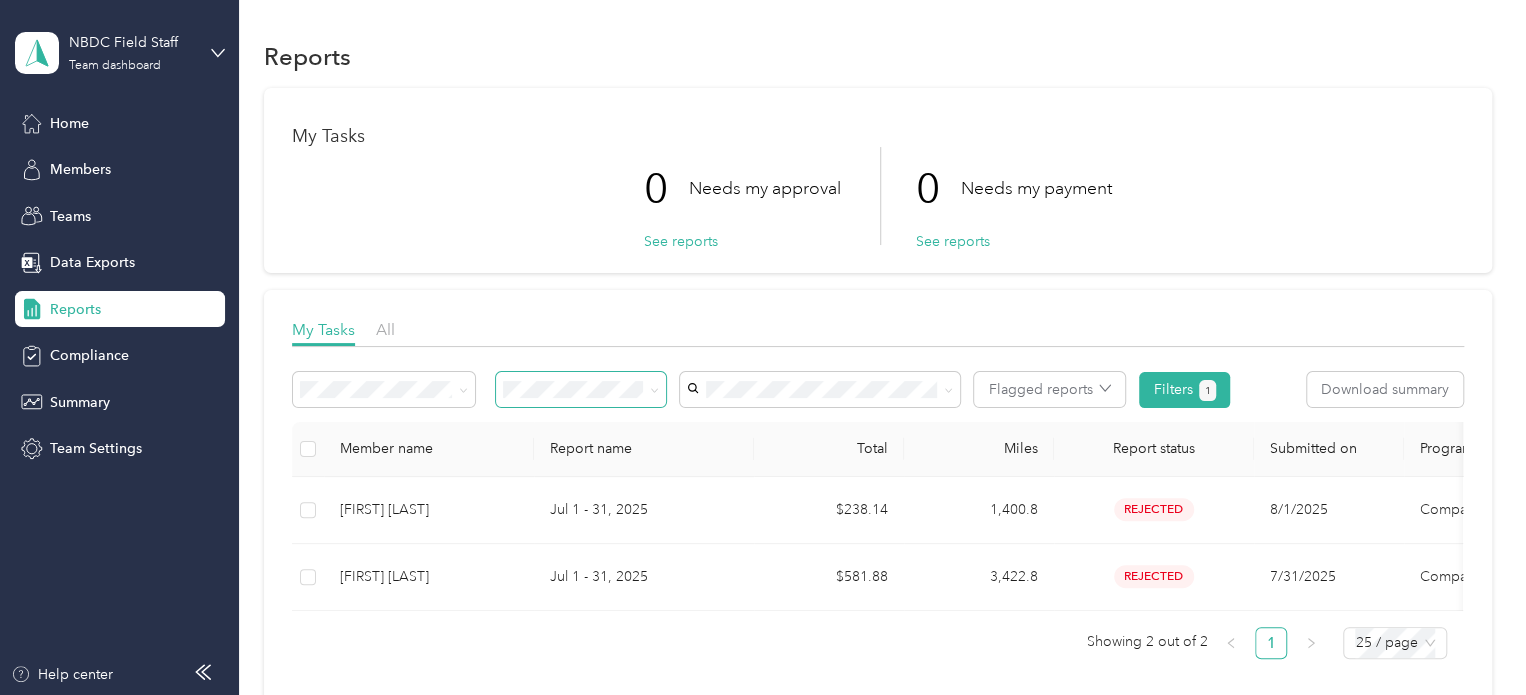 click 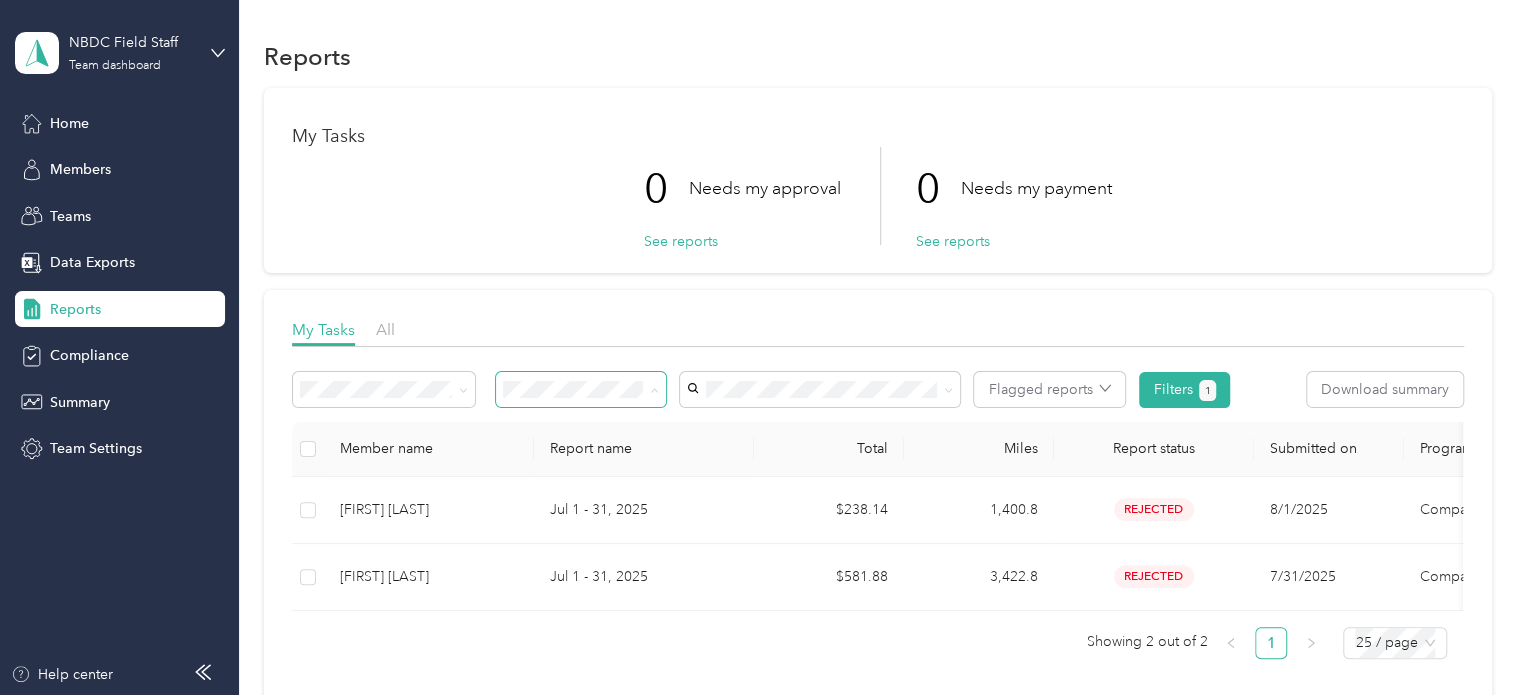 click on "All" at bounding box center (581, 425) 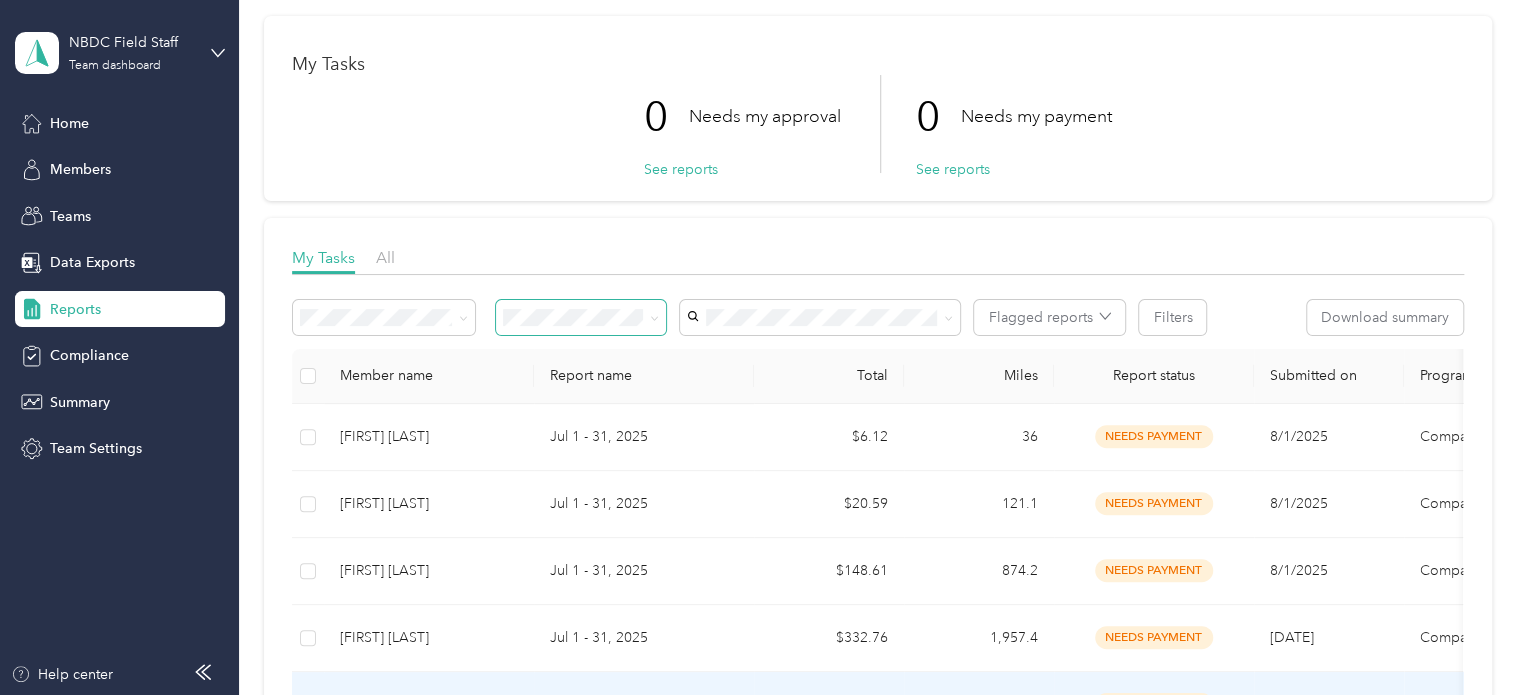 scroll, scrollTop: 0, scrollLeft: 0, axis: both 